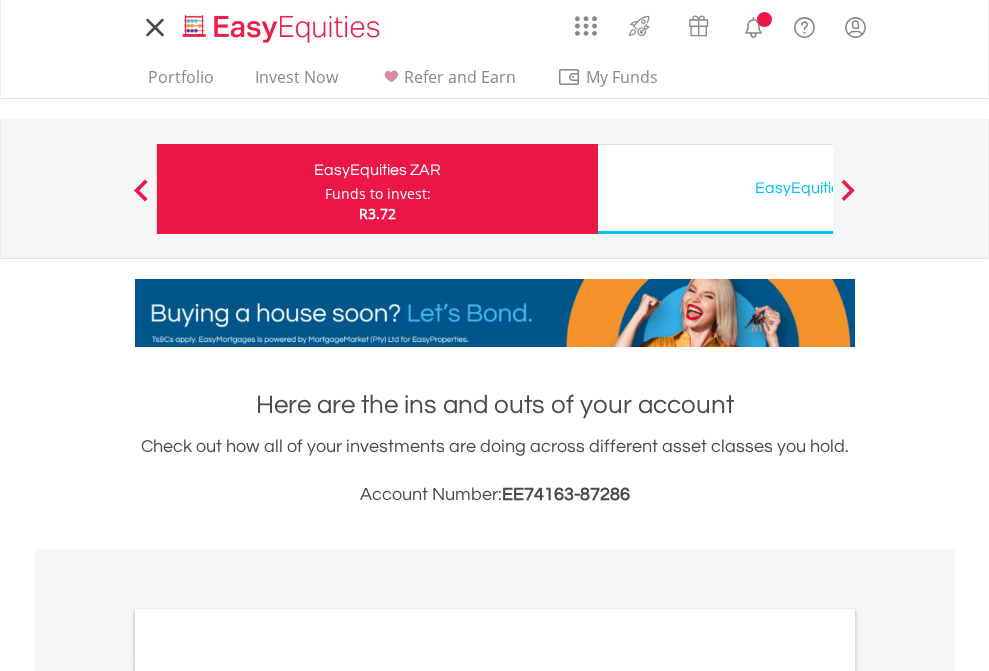 scroll, scrollTop: 0, scrollLeft: 0, axis: both 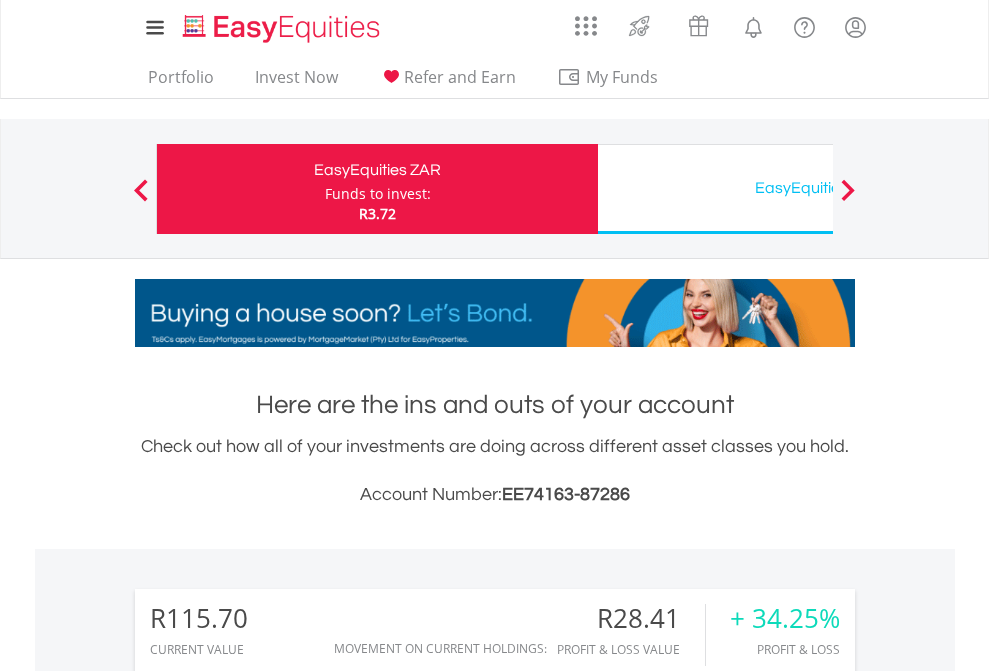 click on "Funds to invest:" at bounding box center (378, 194) 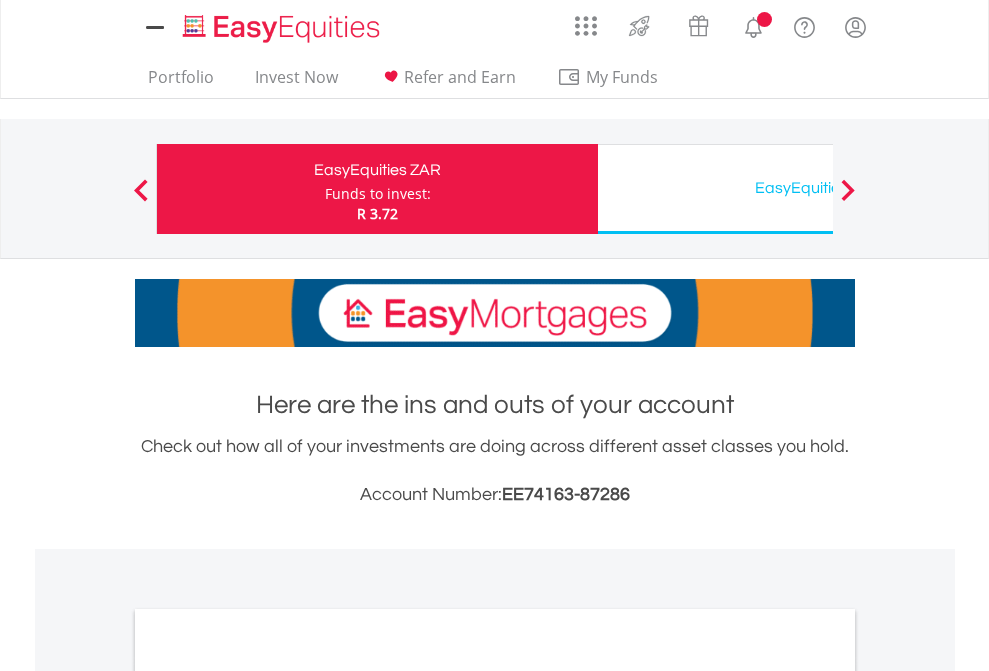 scroll, scrollTop: 0, scrollLeft: 0, axis: both 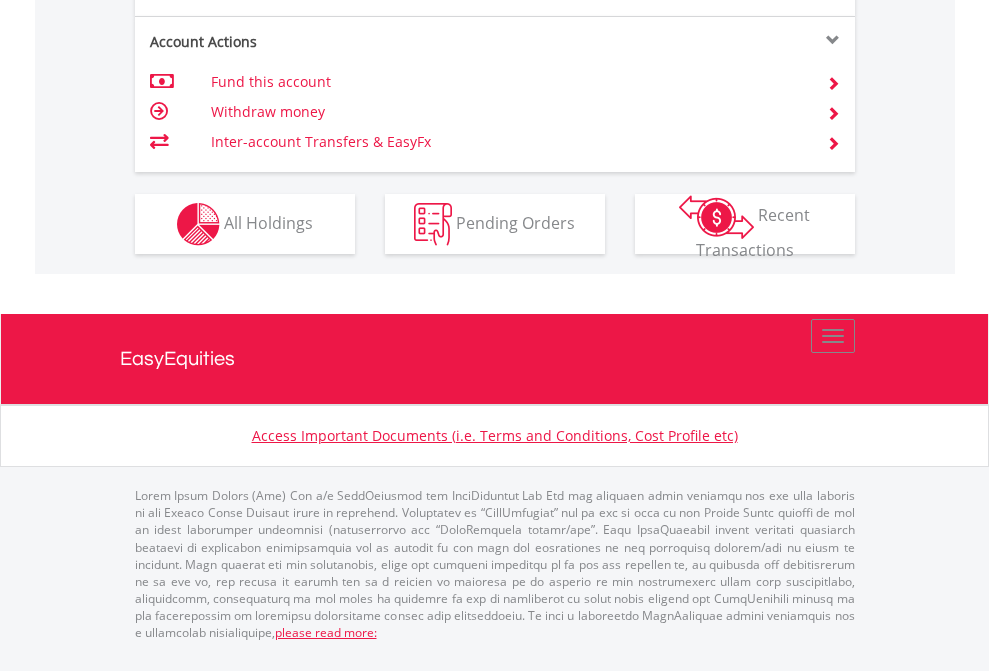 click on "Investment types" at bounding box center (706, -337) 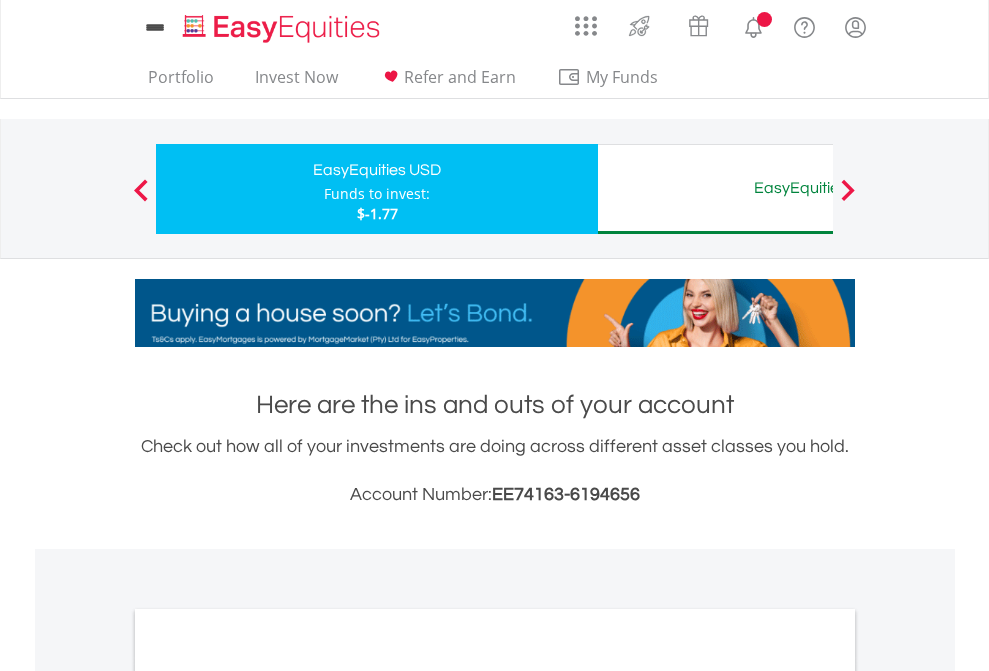 scroll, scrollTop: 0, scrollLeft: 0, axis: both 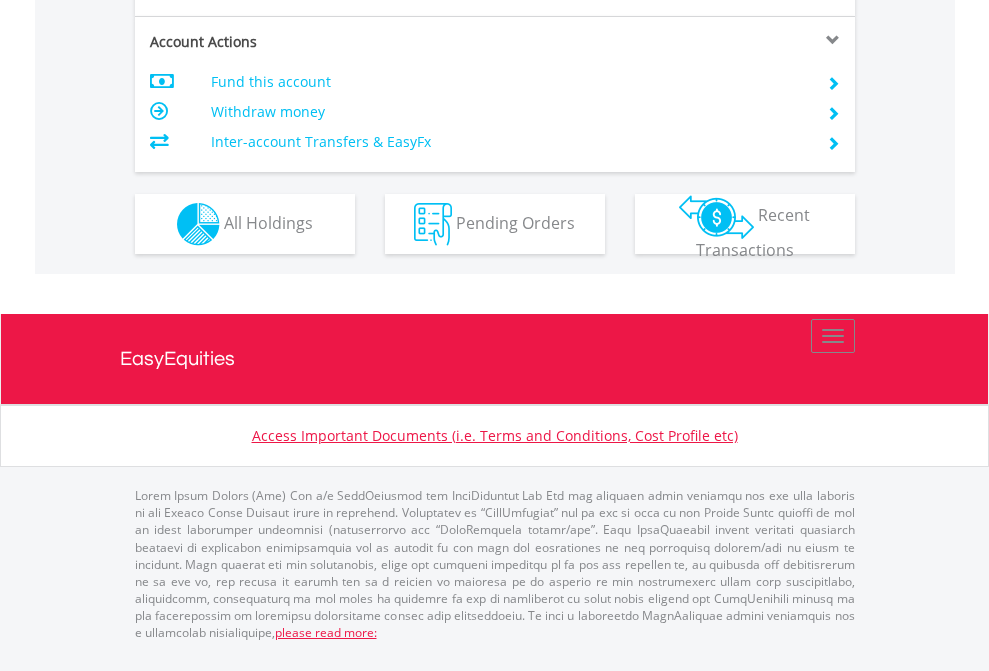 click on "Investment types" at bounding box center (706, -337) 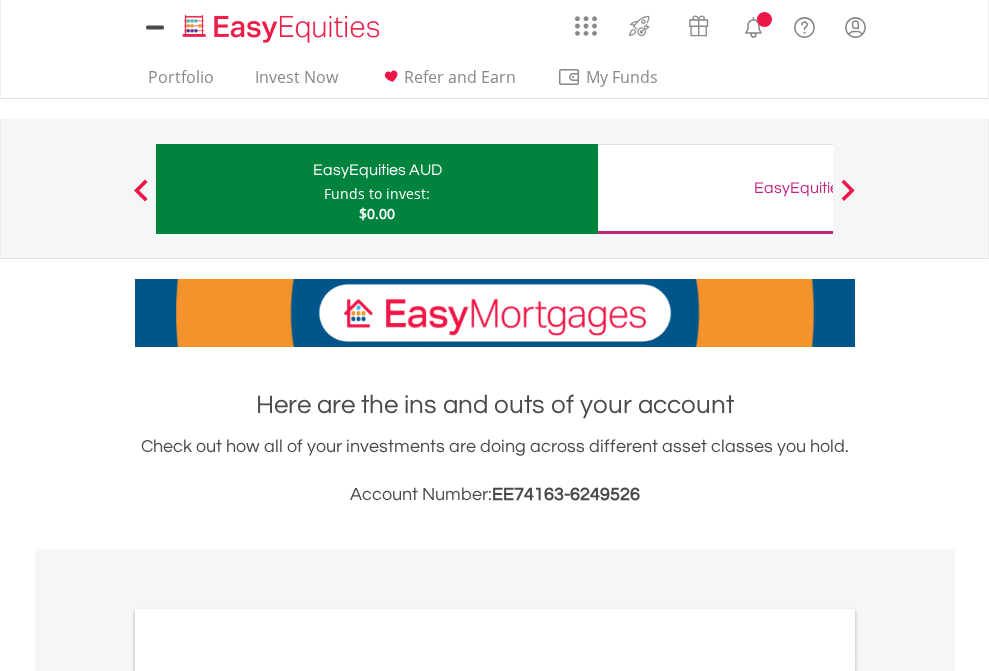 scroll, scrollTop: 0, scrollLeft: 0, axis: both 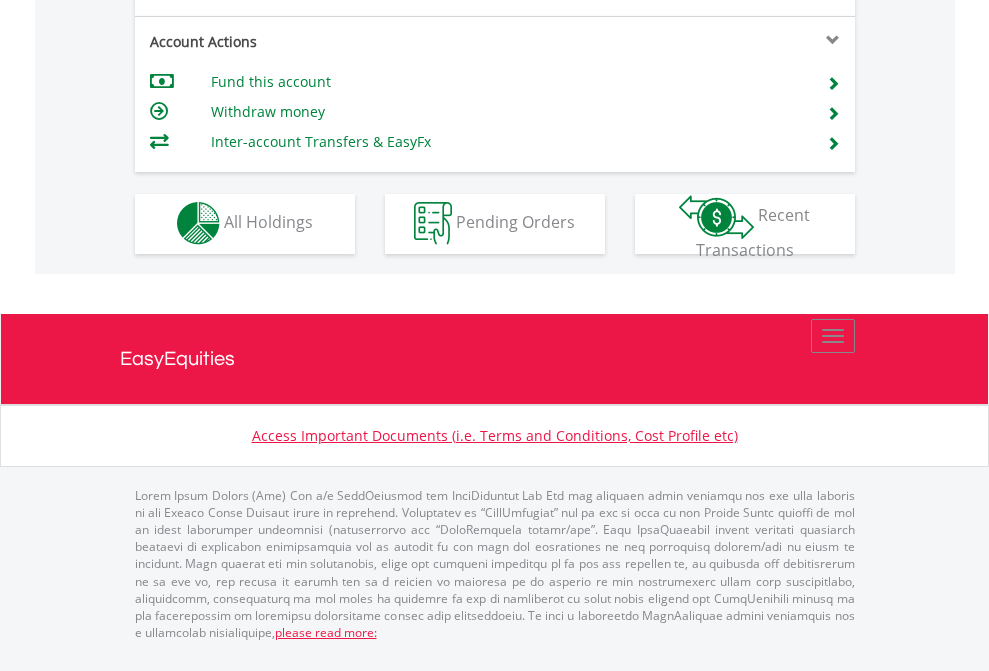 click on "Investment types" at bounding box center (706, -353) 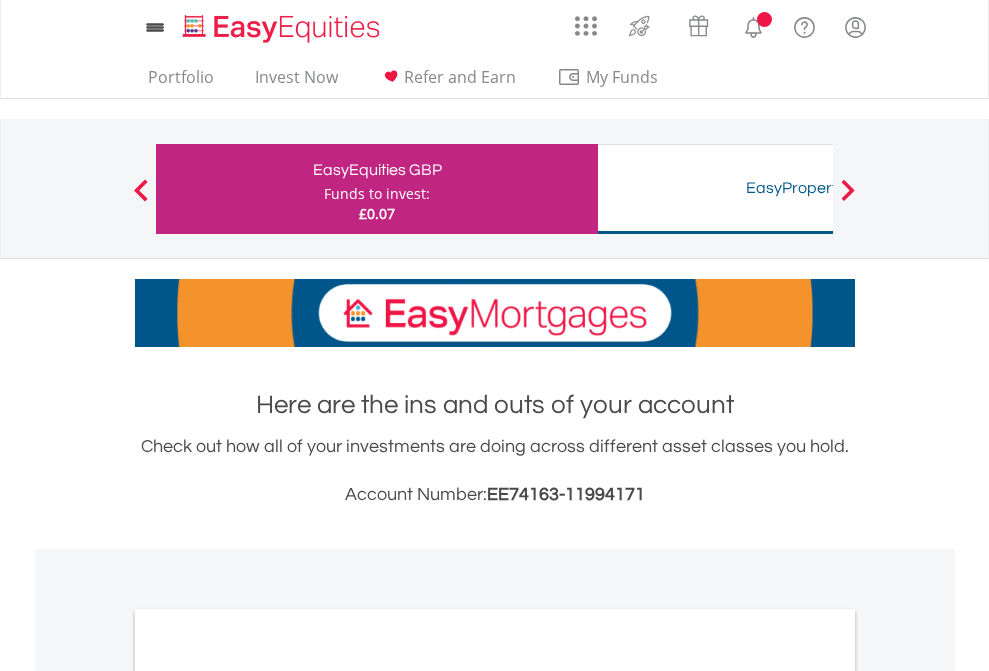 scroll, scrollTop: 0, scrollLeft: 0, axis: both 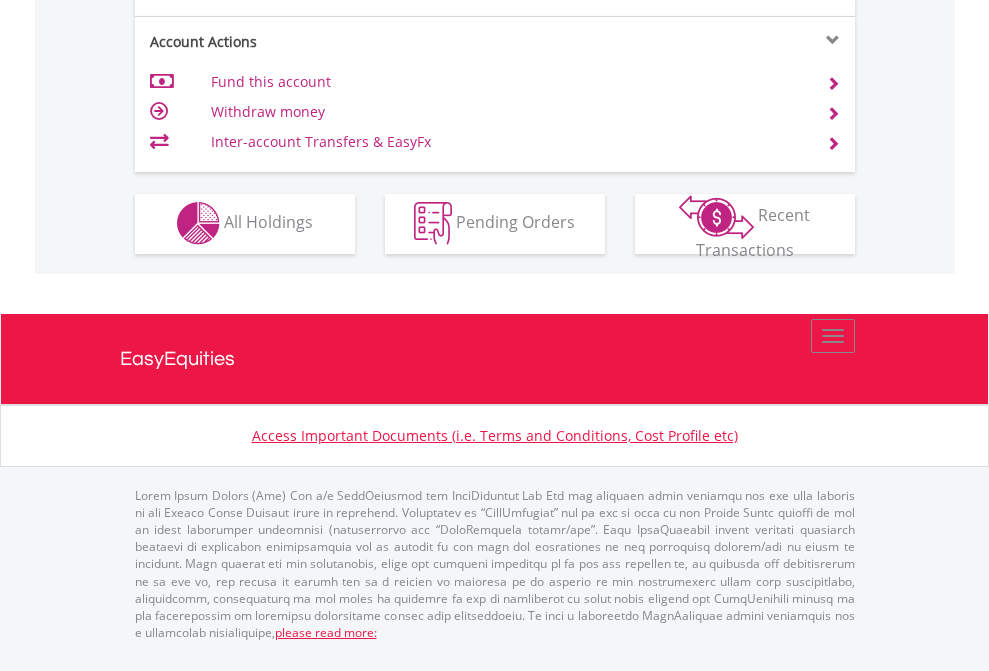 click on "Investment types" at bounding box center (706, -353) 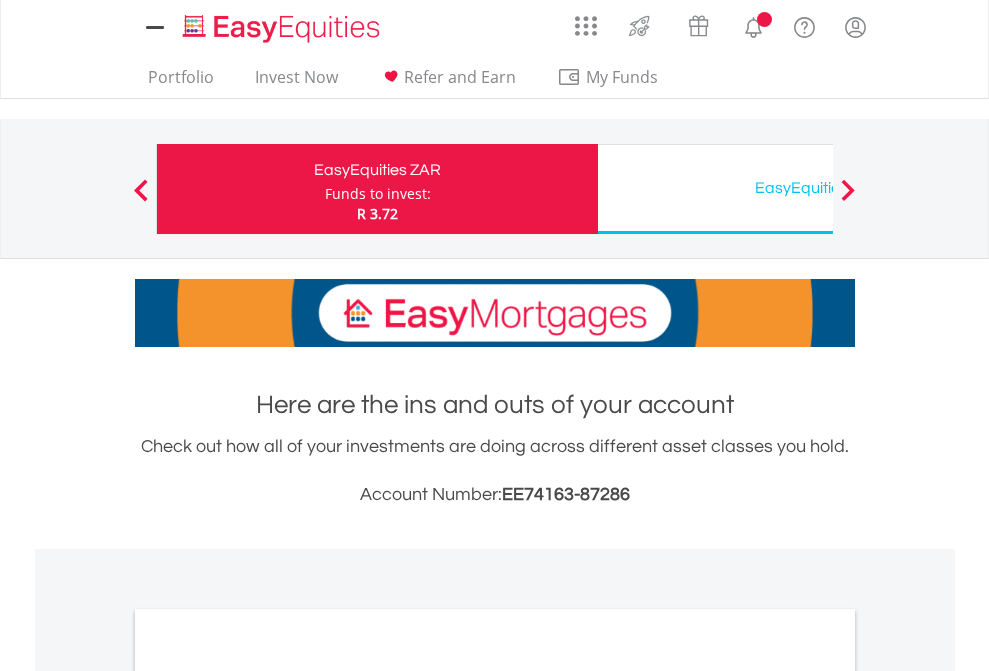 scroll, scrollTop: 0, scrollLeft: 0, axis: both 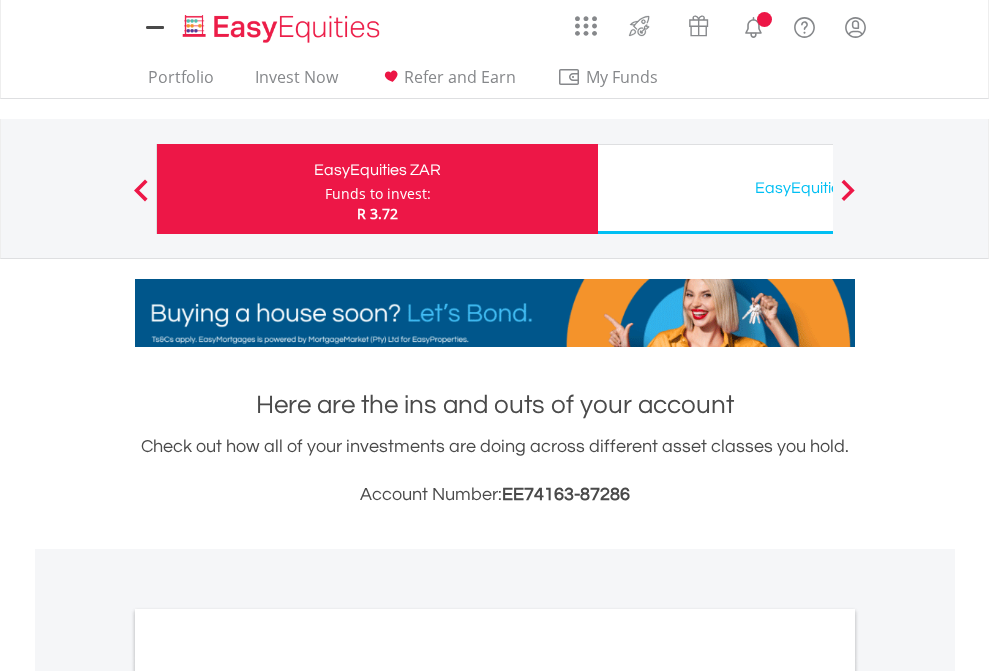 click on "All Holdings" at bounding box center [268, 1096] 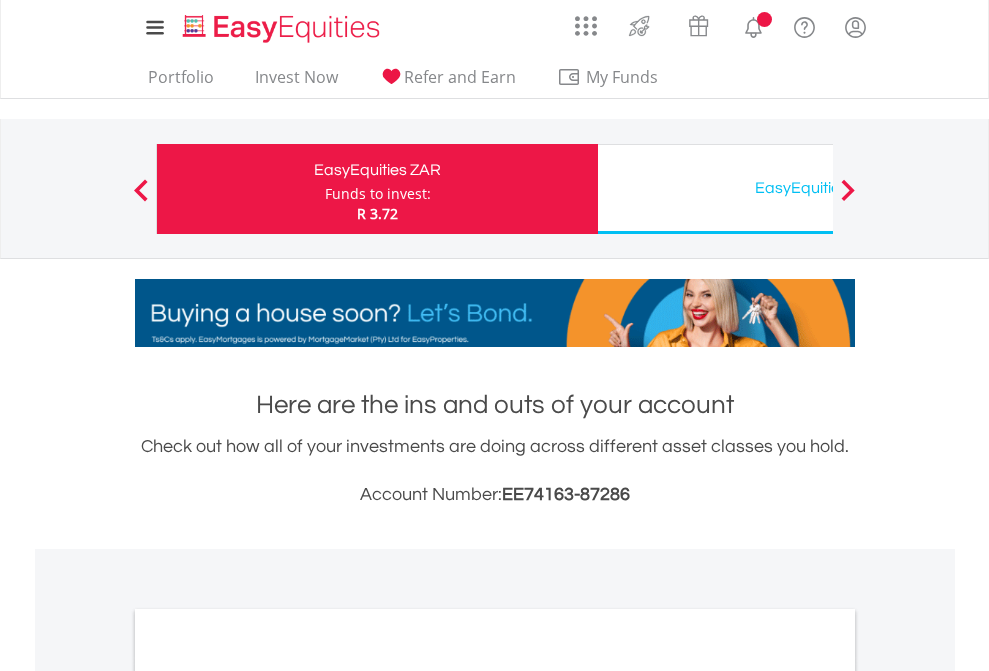 scroll, scrollTop: 1202, scrollLeft: 0, axis: vertical 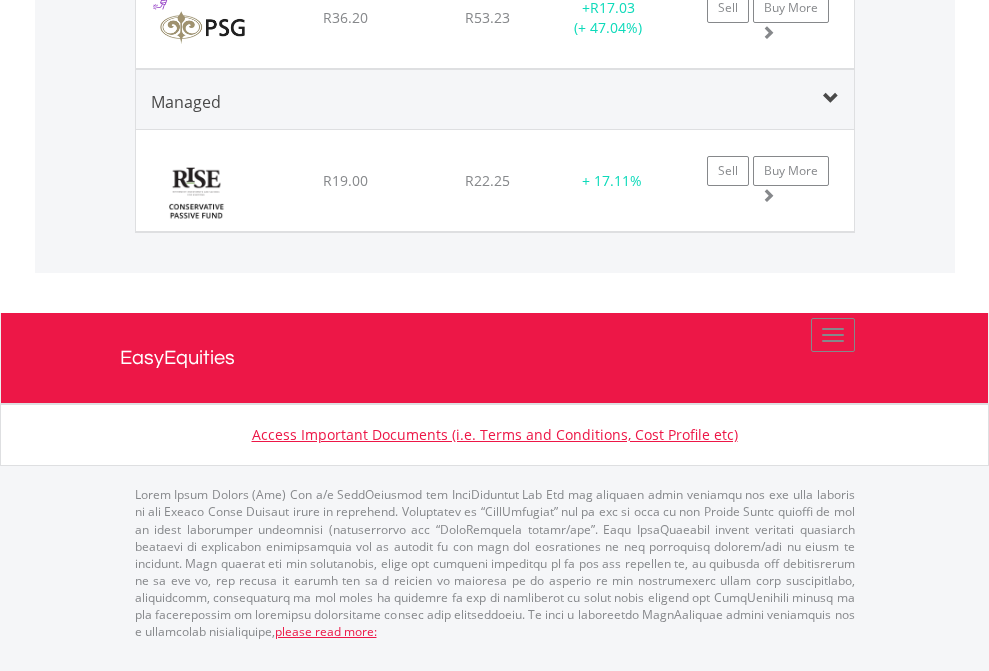 click on "EasyEquities USD" at bounding box center (818, -1931) 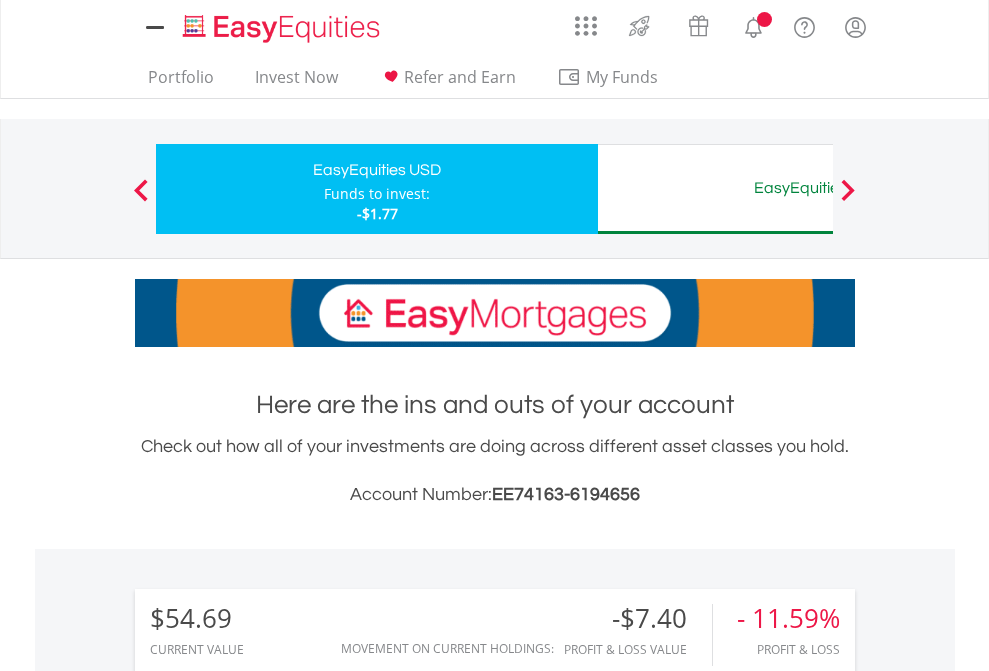 scroll, scrollTop: 0, scrollLeft: 0, axis: both 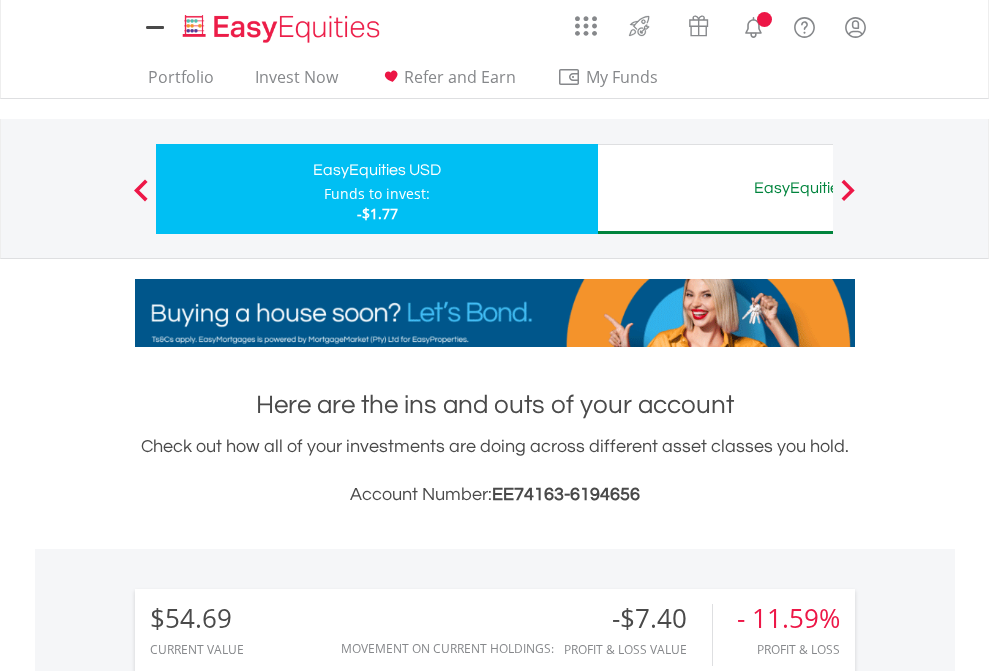 click on "All Holdings" at bounding box center [268, 1506] 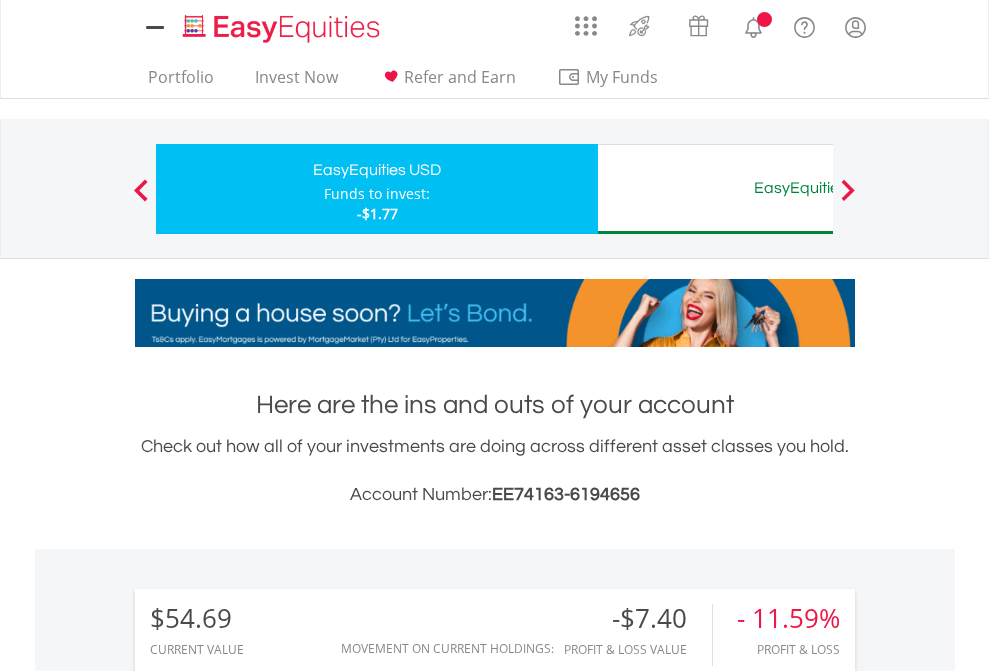scroll, scrollTop: 999808, scrollLeft: 999687, axis: both 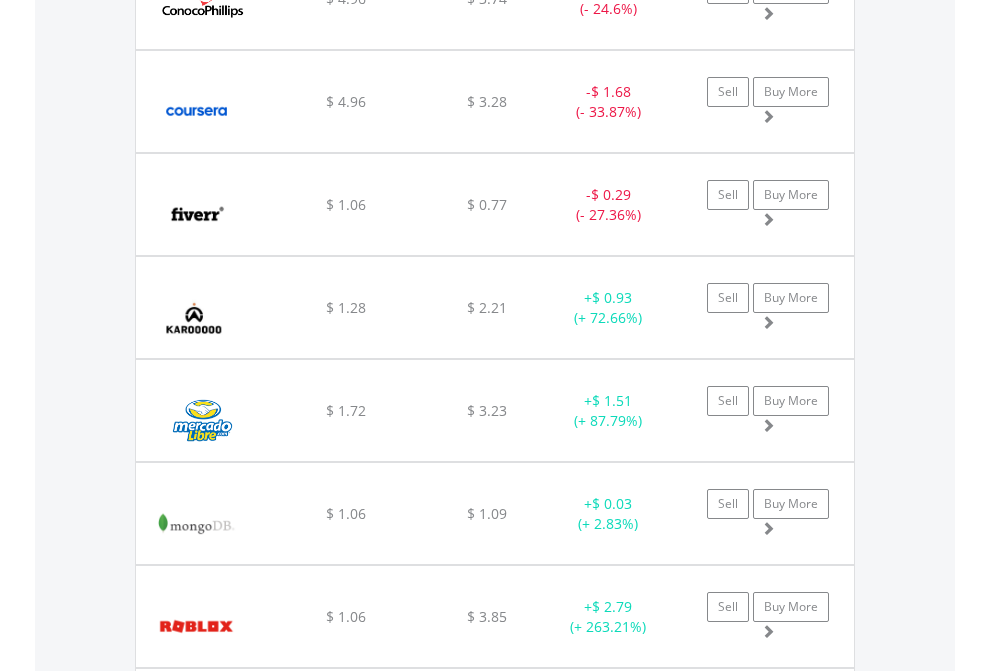 click on "EasyEquities AUD" at bounding box center (818, -2076) 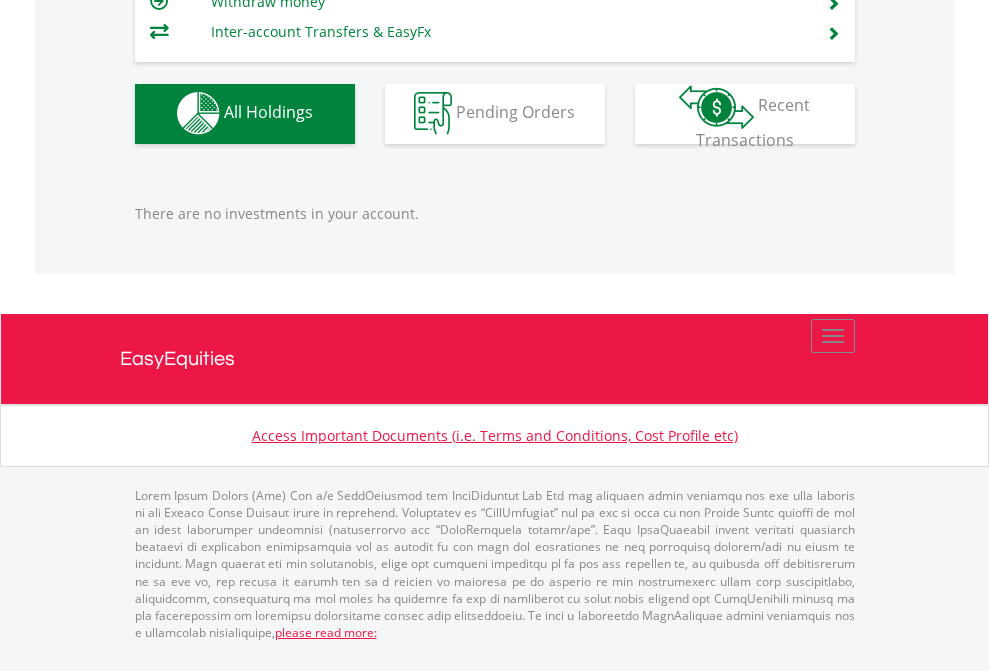 scroll, scrollTop: 1980, scrollLeft: 0, axis: vertical 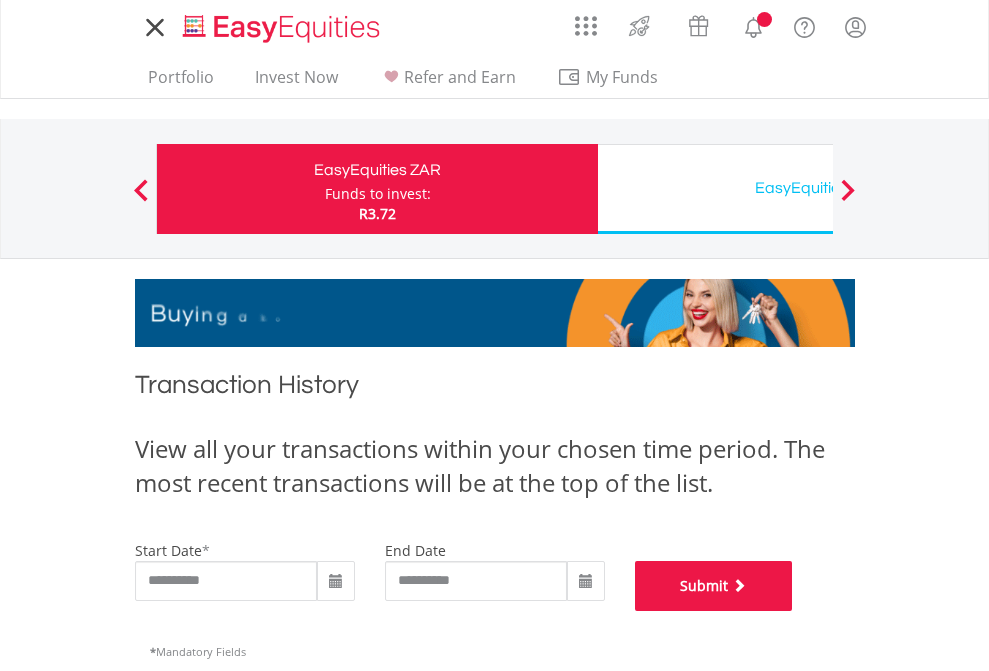click on "Submit" at bounding box center (714, 586) 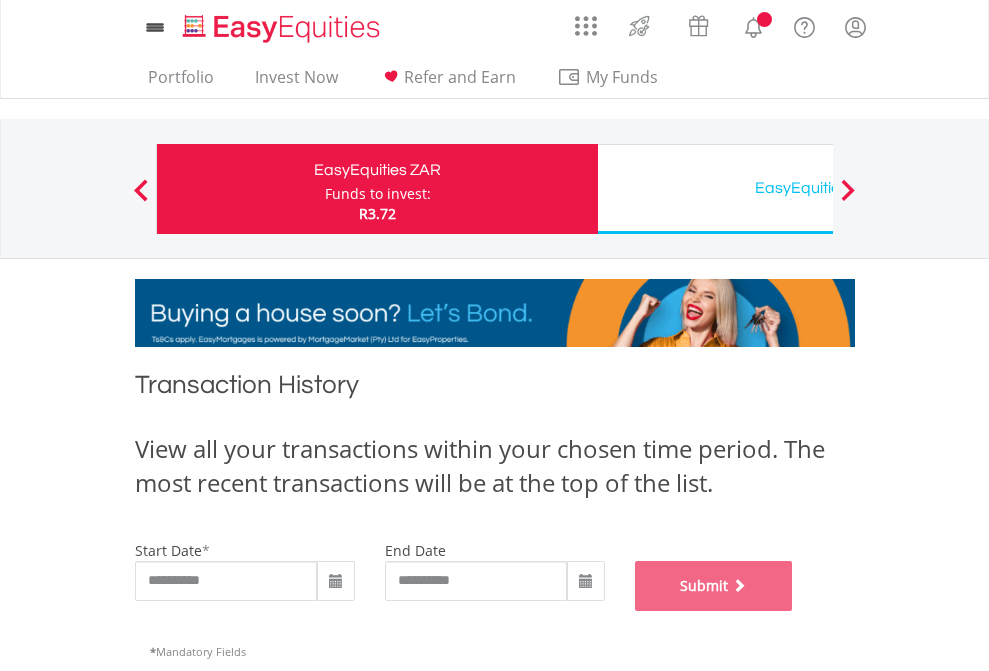 scroll, scrollTop: 811, scrollLeft: 0, axis: vertical 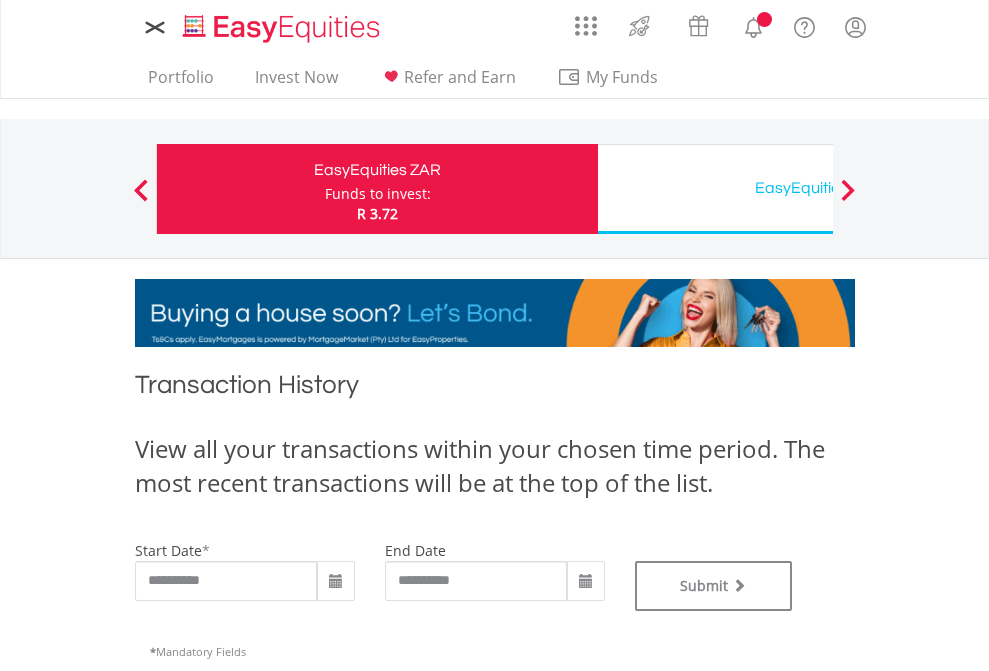 click on "EasyEquities USD" at bounding box center (818, 188) 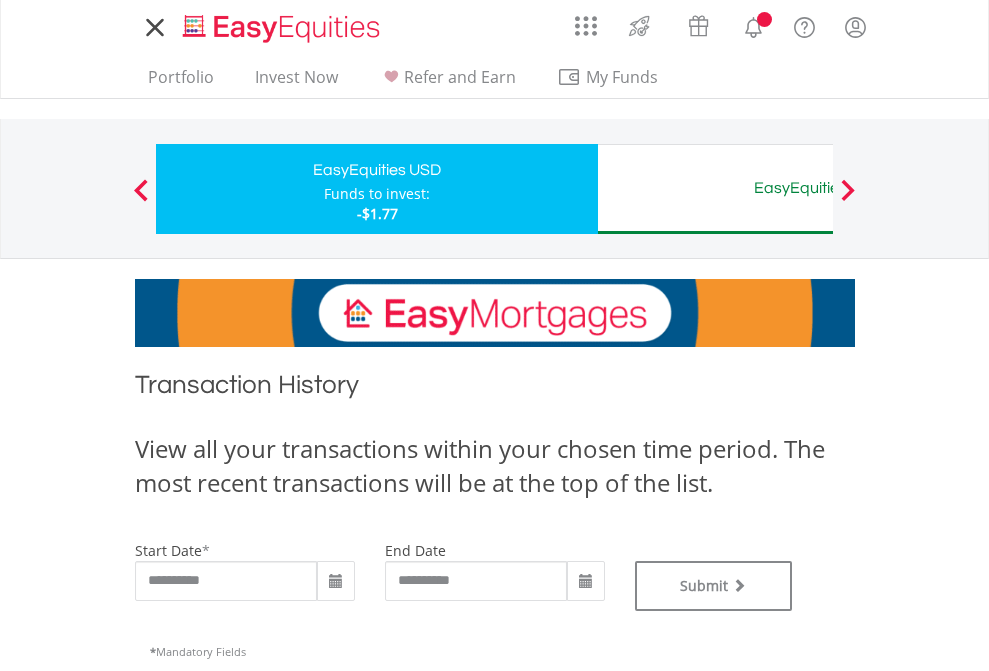 scroll, scrollTop: 0, scrollLeft: 0, axis: both 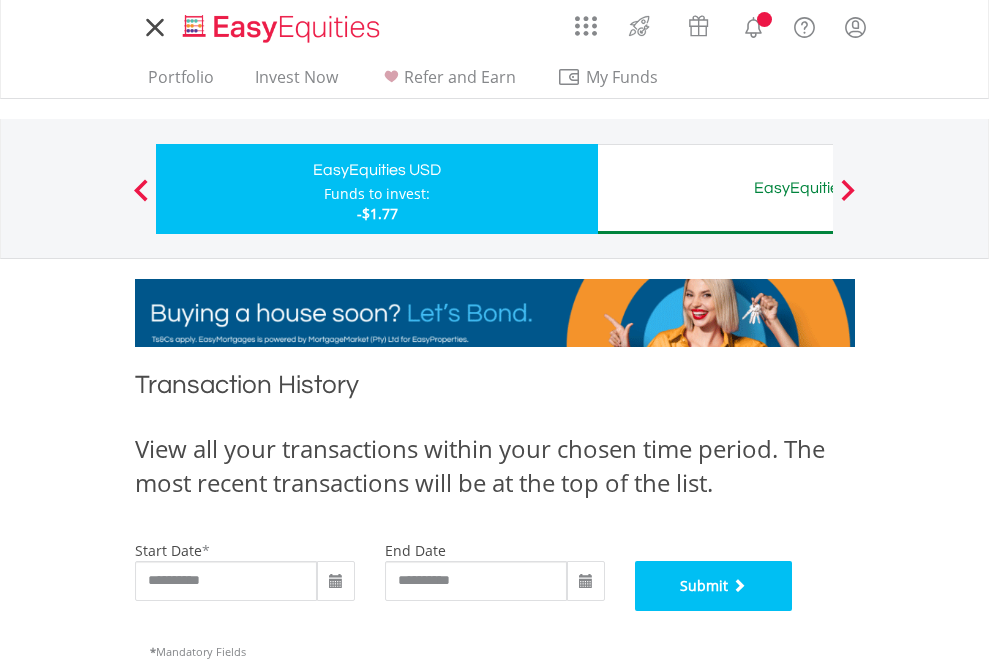 click on "Submit" at bounding box center [714, 586] 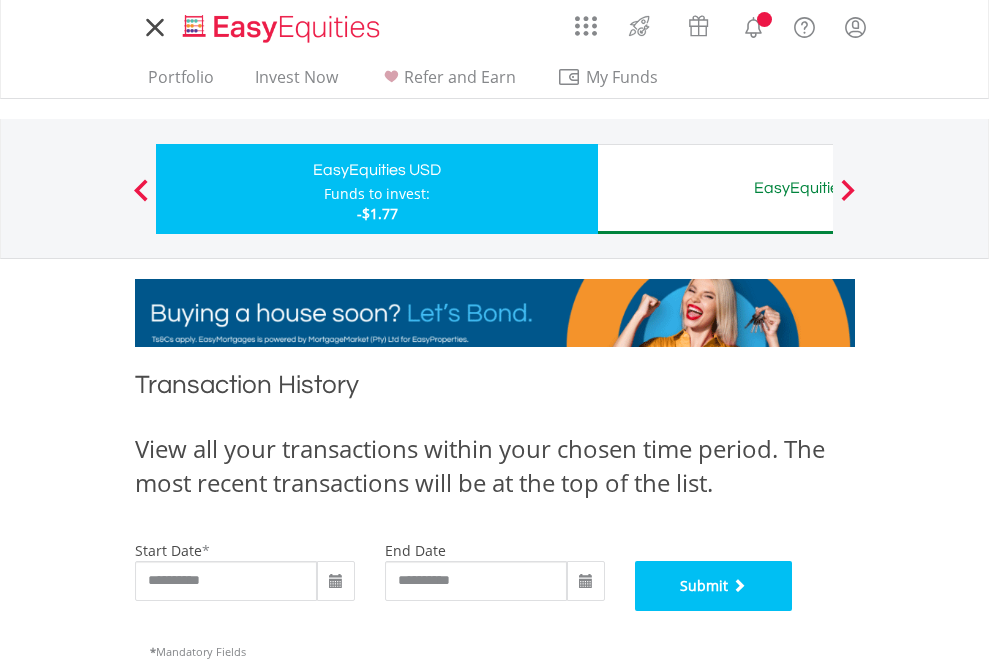 scroll, scrollTop: 811, scrollLeft: 0, axis: vertical 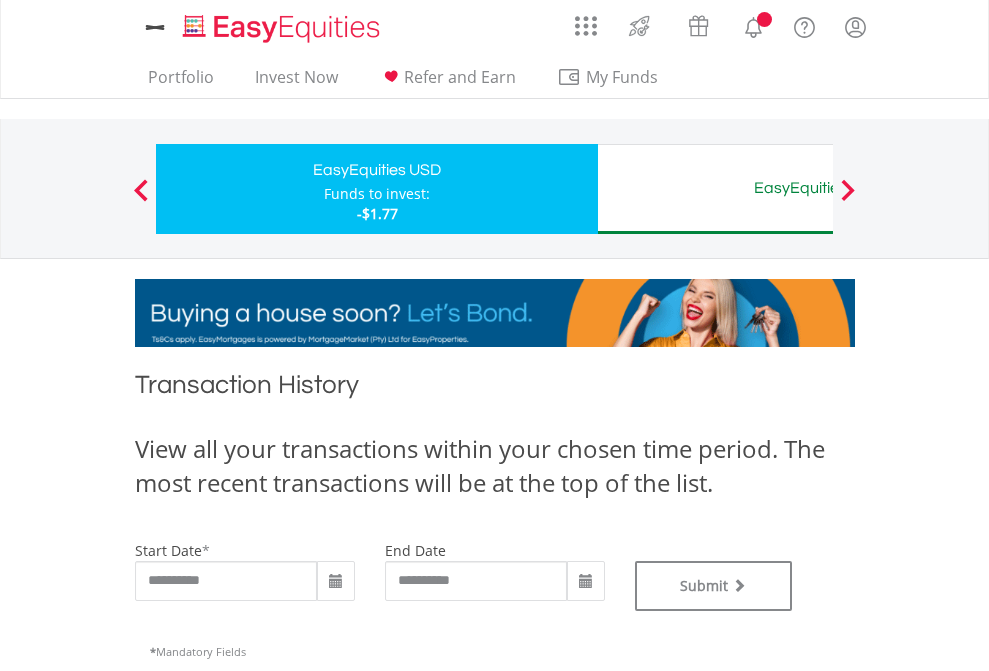 click on "EasyEquities AUD" at bounding box center [818, 188] 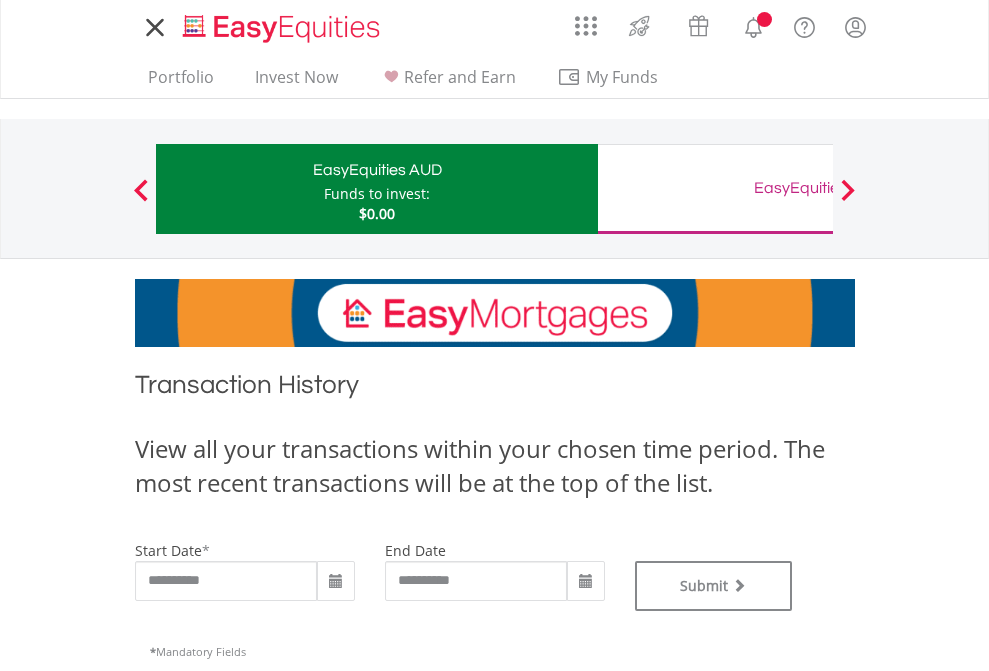 scroll, scrollTop: 0, scrollLeft: 0, axis: both 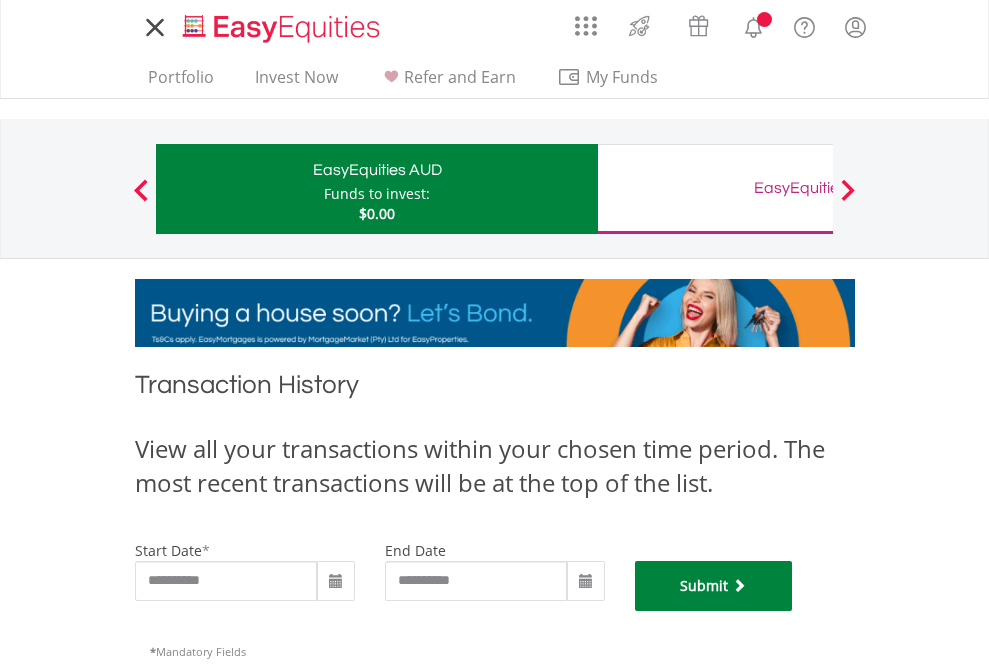 click on "Submit" at bounding box center [714, 586] 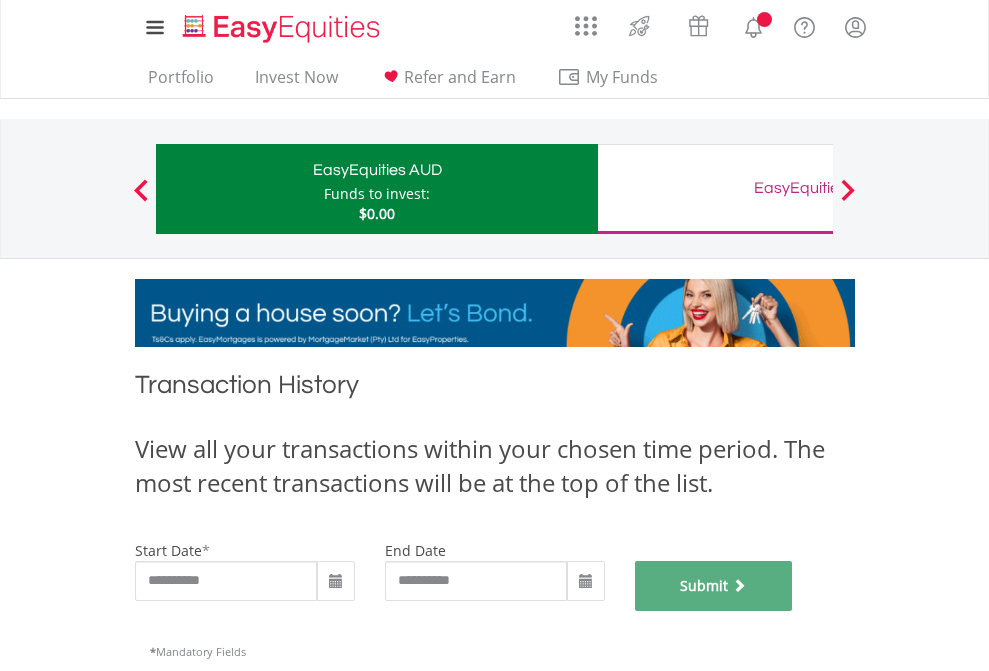 scroll, scrollTop: 811, scrollLeft: 0, axis: vertical 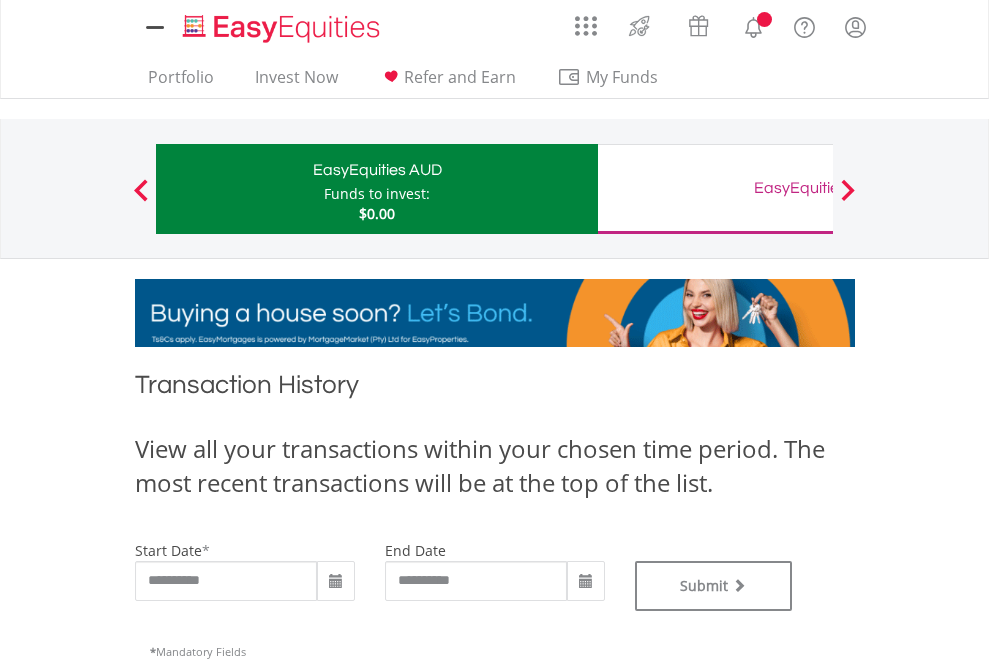 click on "EasyEquities GBP" at bounding box center (818, 188) 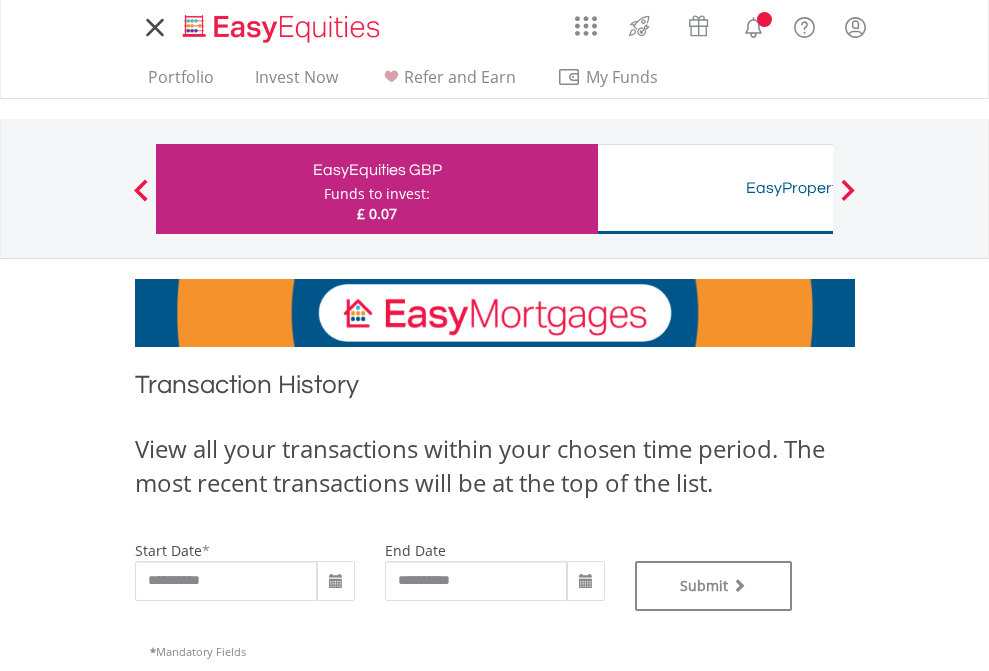 scroll, scrollTop: 0, scrollLeft: 0, axis: both 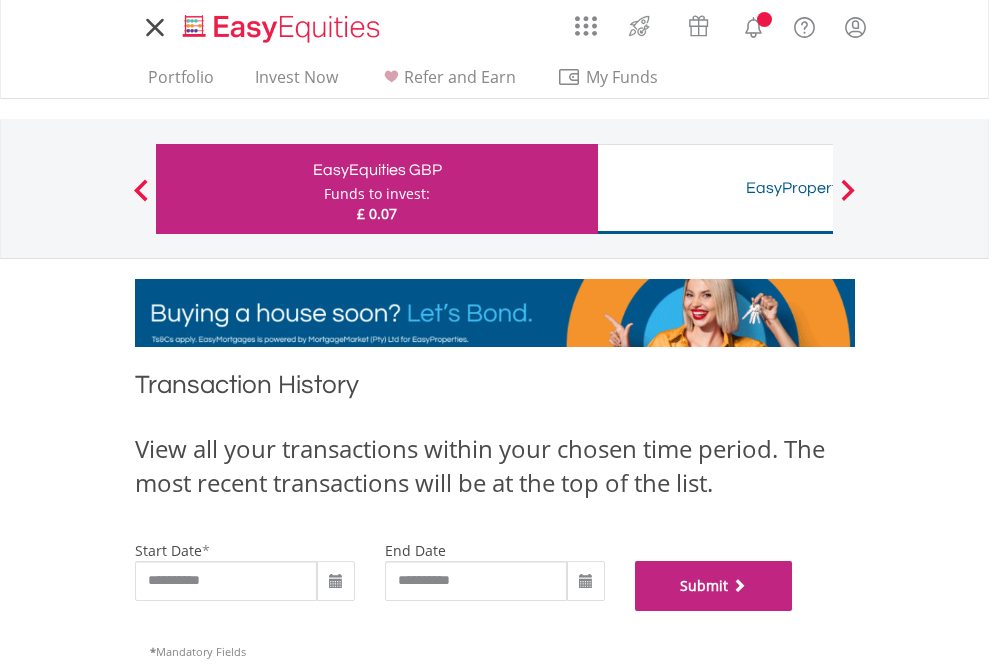 click on "Submit" at bounding box center [714, 586] 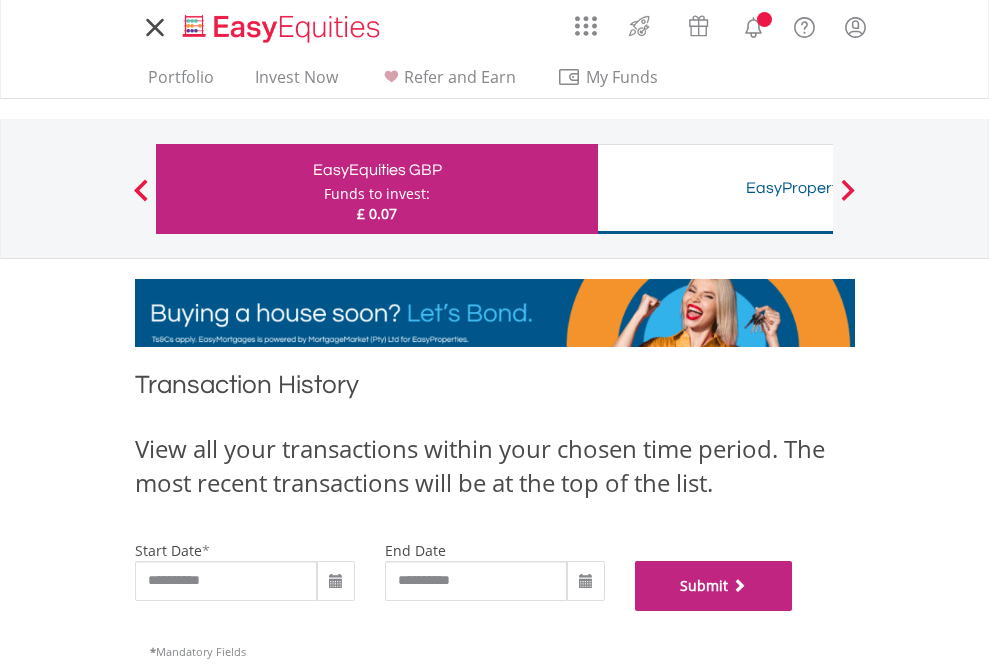 scroll, scrollTop: 811, scrollLeft: 0, axis: vertical 